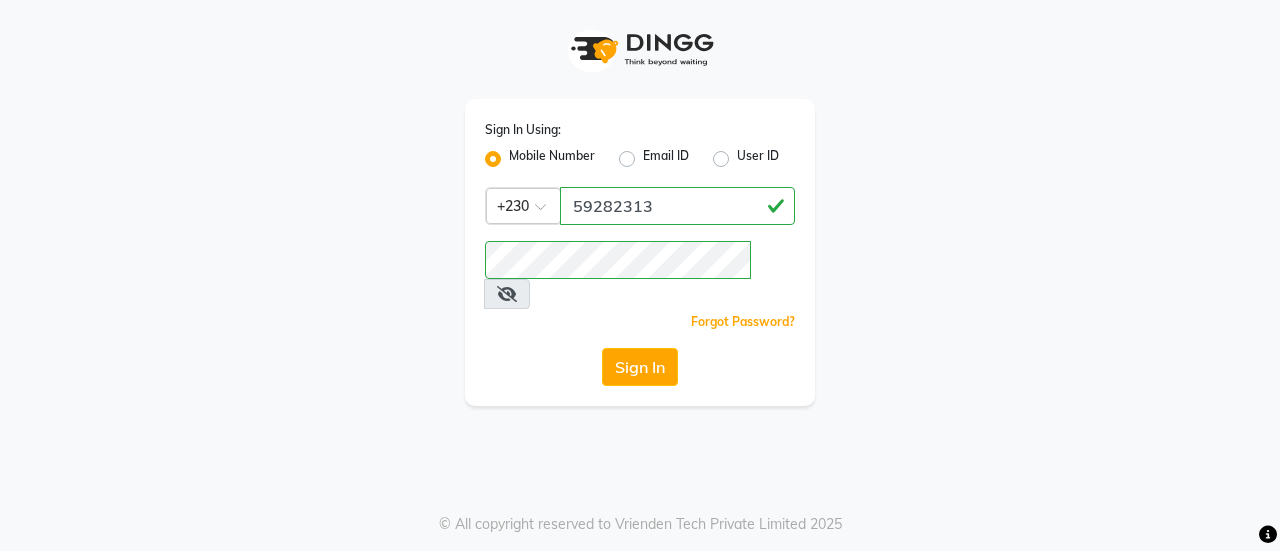 scroll, scrollTop: 0, scrollLeft: 0, axis: both 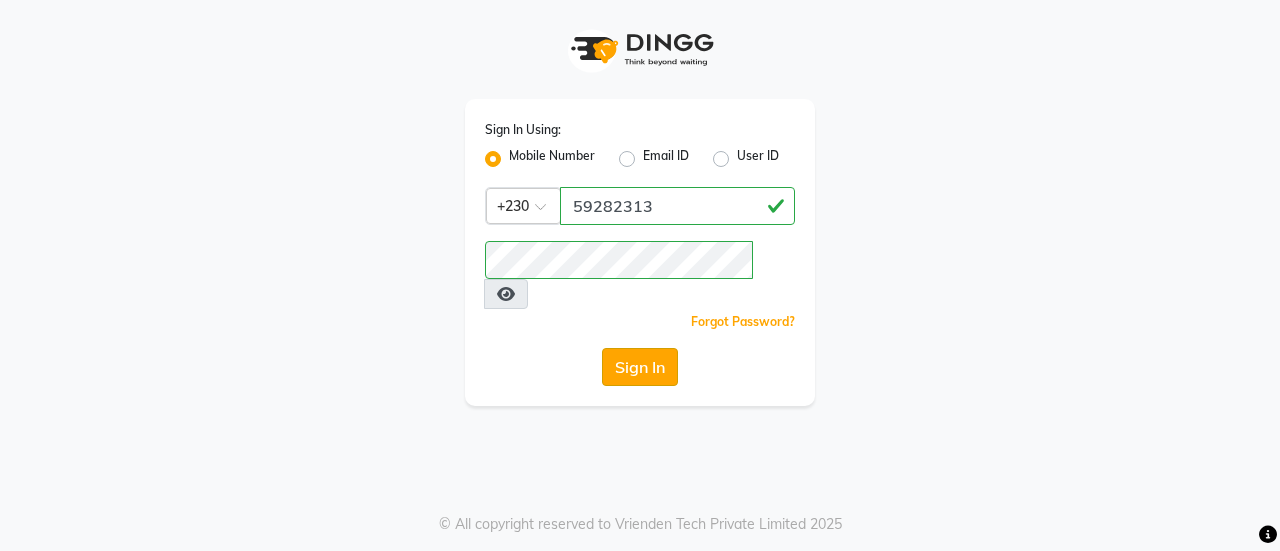 click on "Sign In" 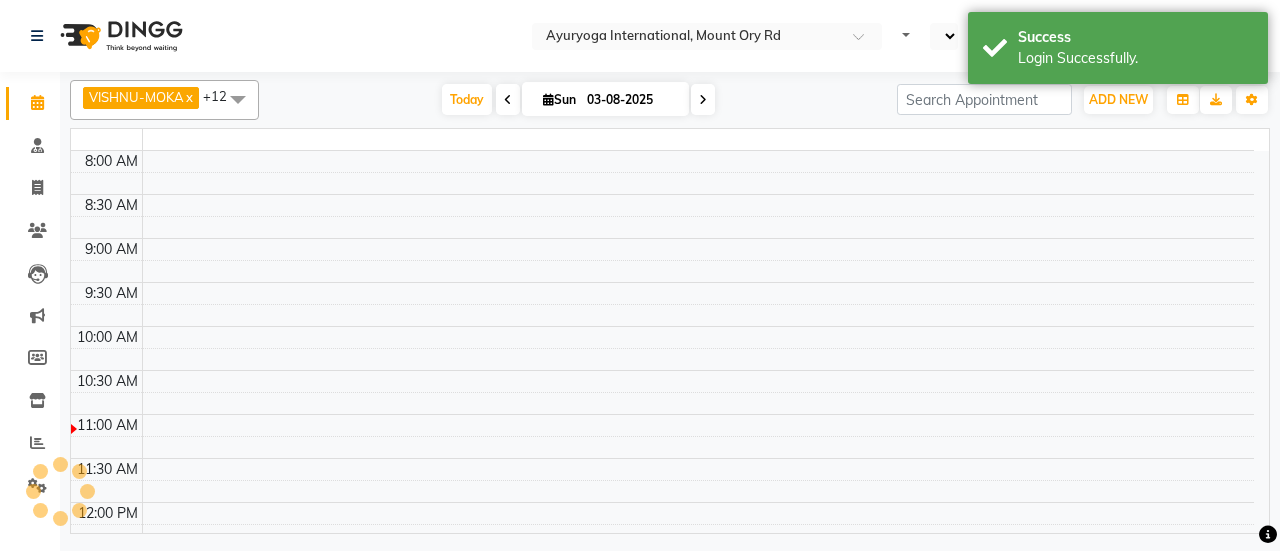 select on "en" 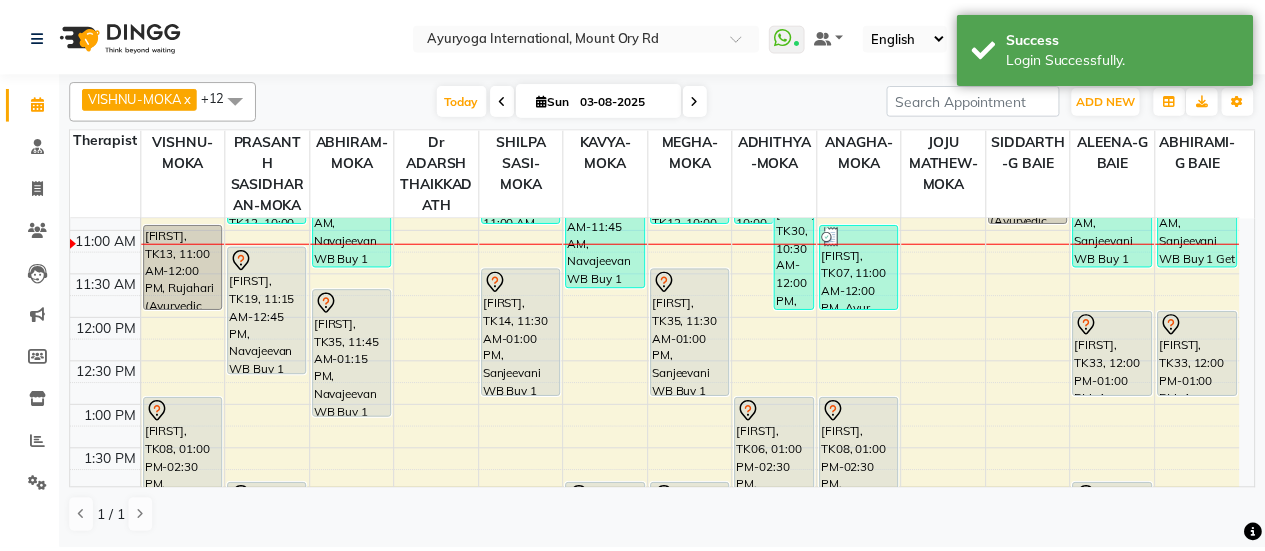 scroll, scrollTop: 200, scrollLeft: 0, axis: vertical 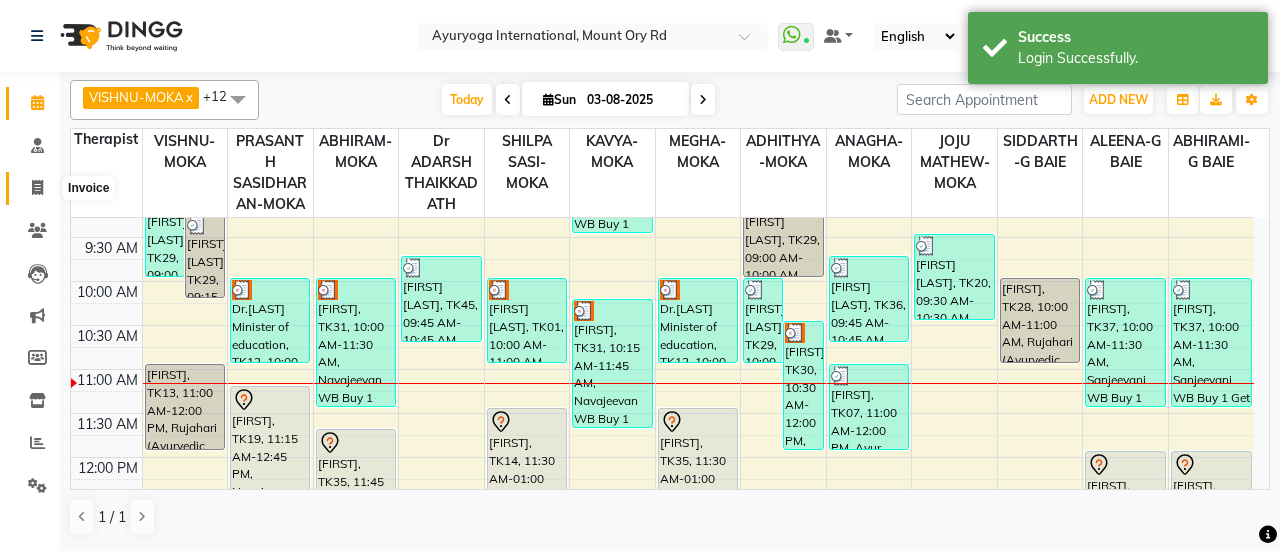 click 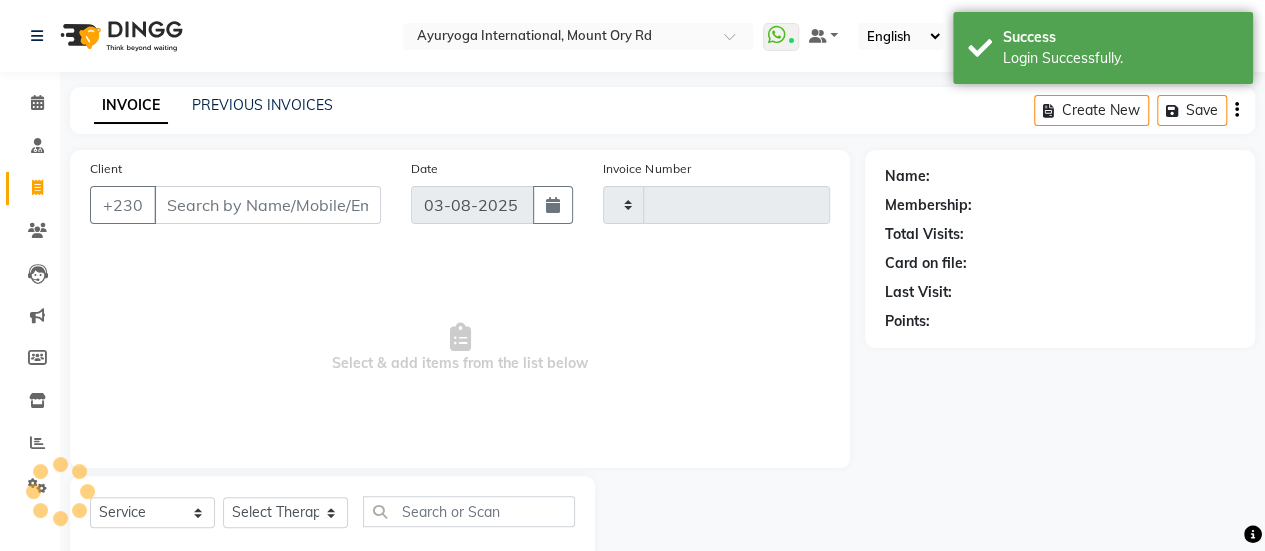 type on "4221" 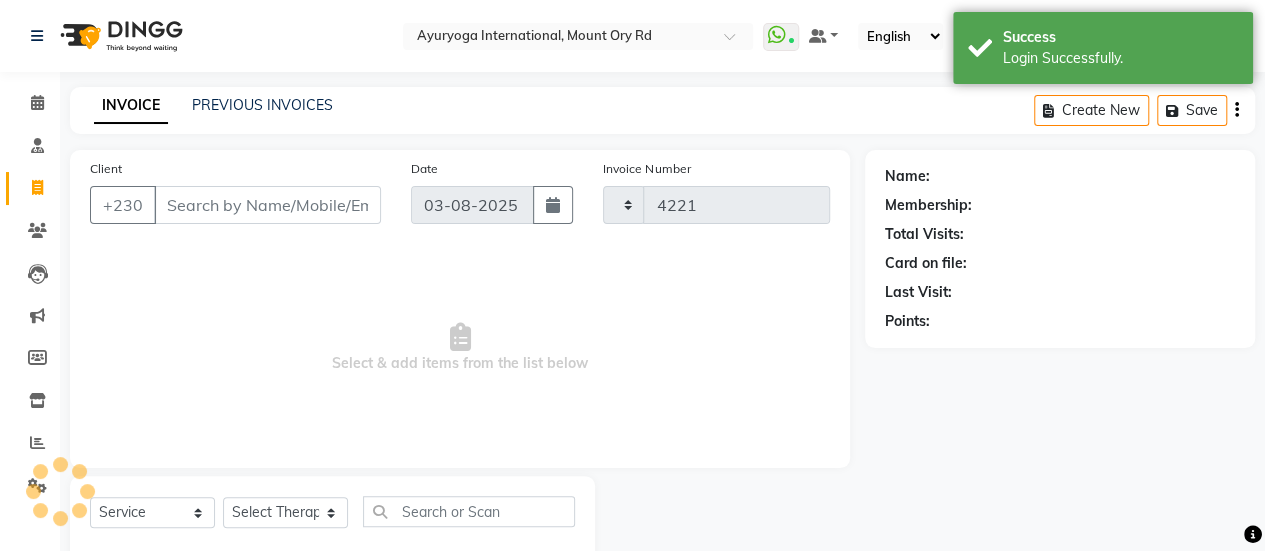 select on "730" 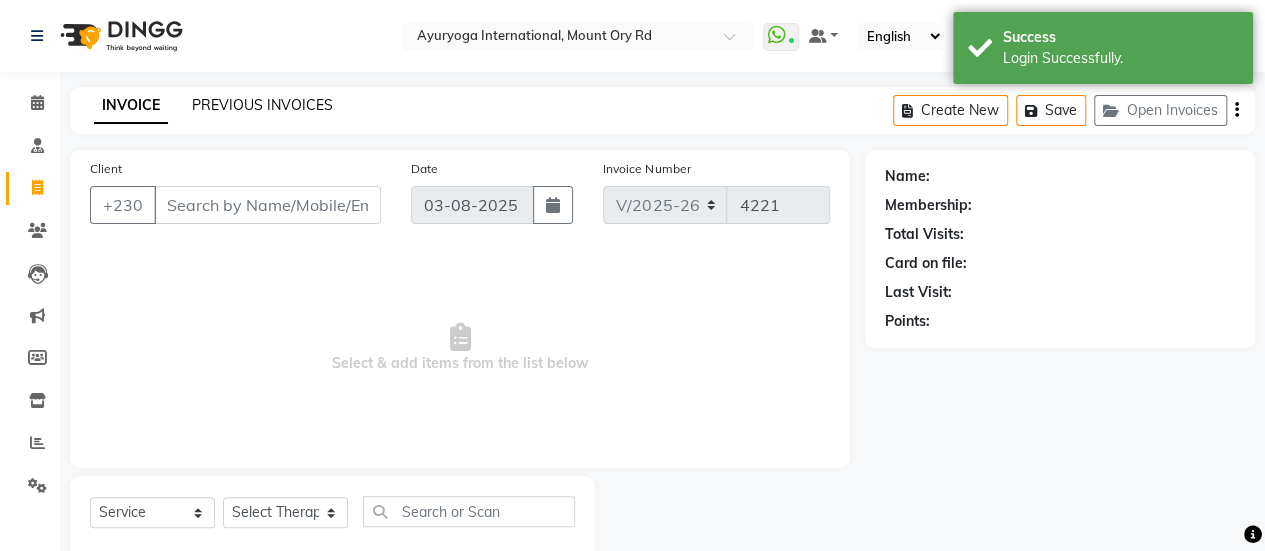 click on "PREVIOUS INVOICES" 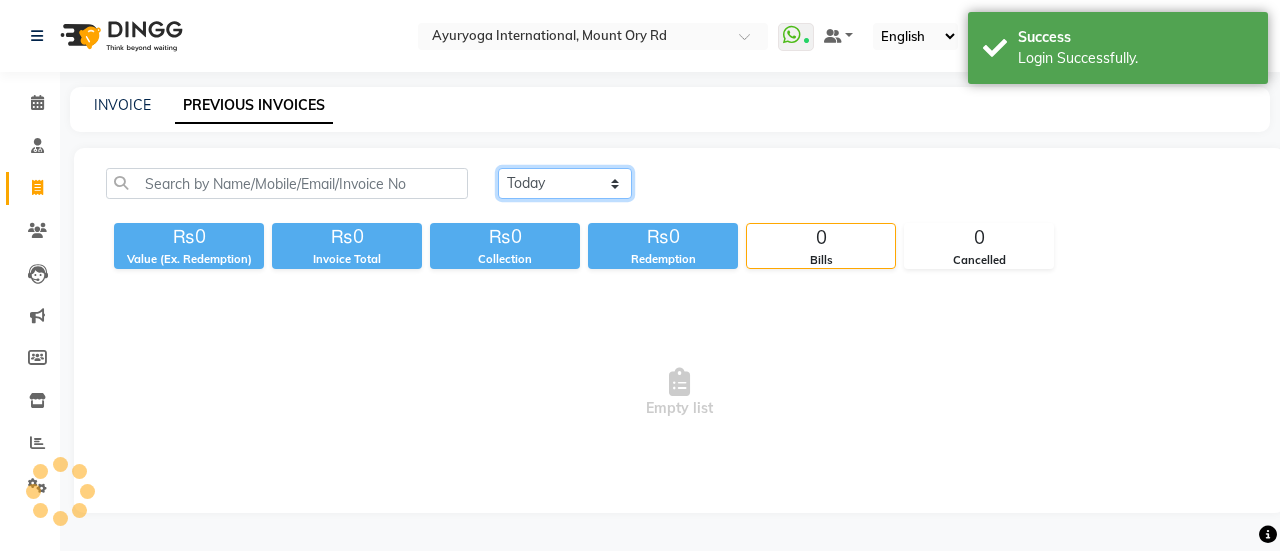 click on "Today Yesterday Custom Range" 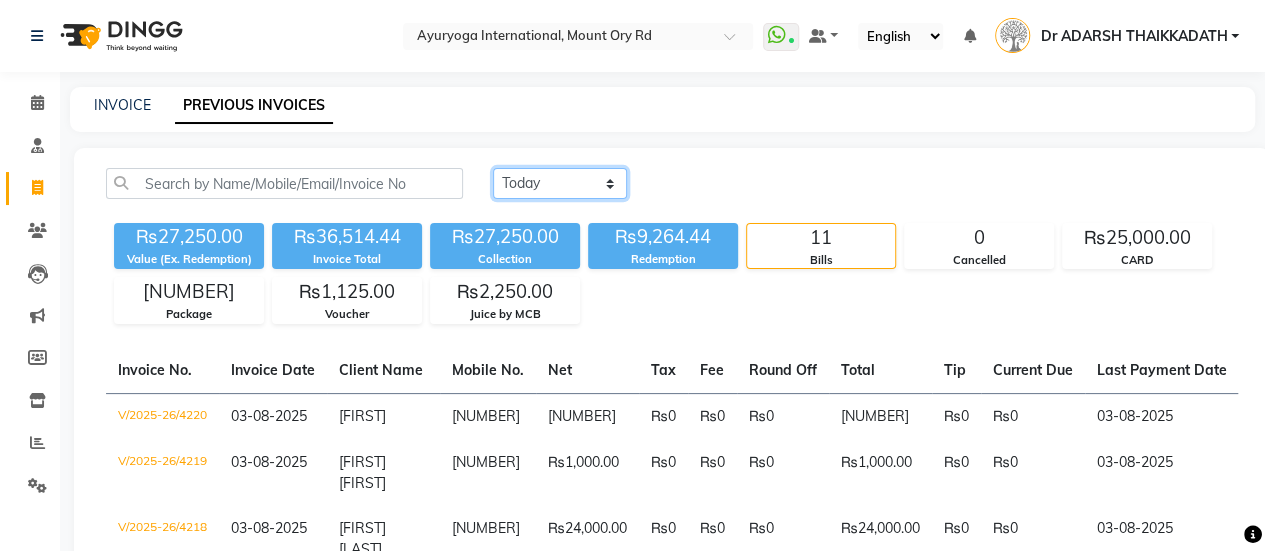 select on "range" 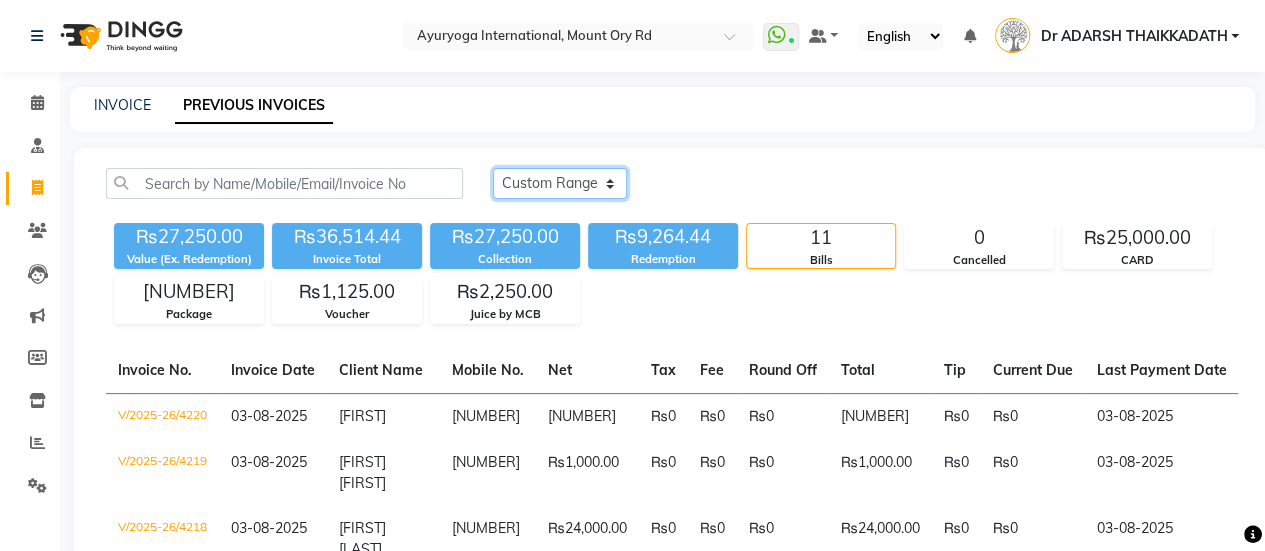 click on "Today Yesterday Custom Range" 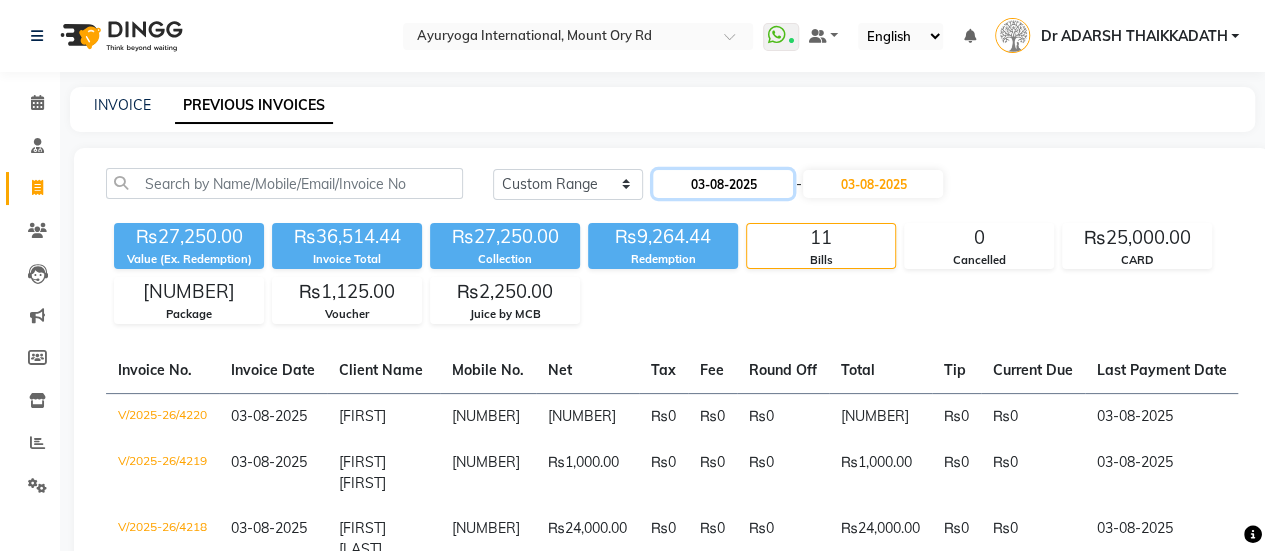 click on "03-08-2025" 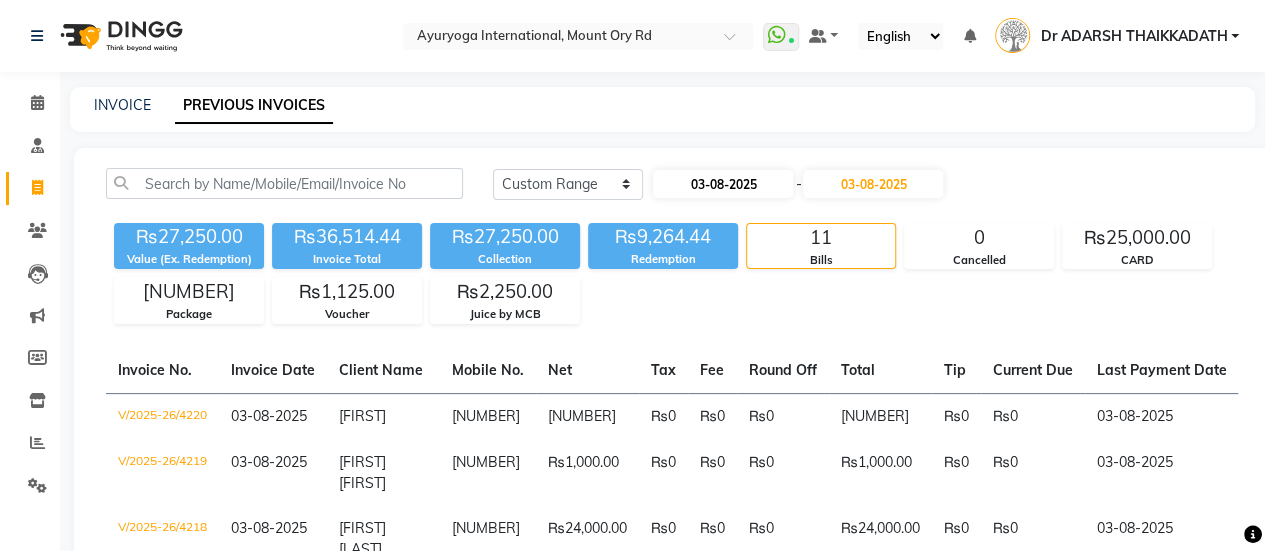 select on "8" 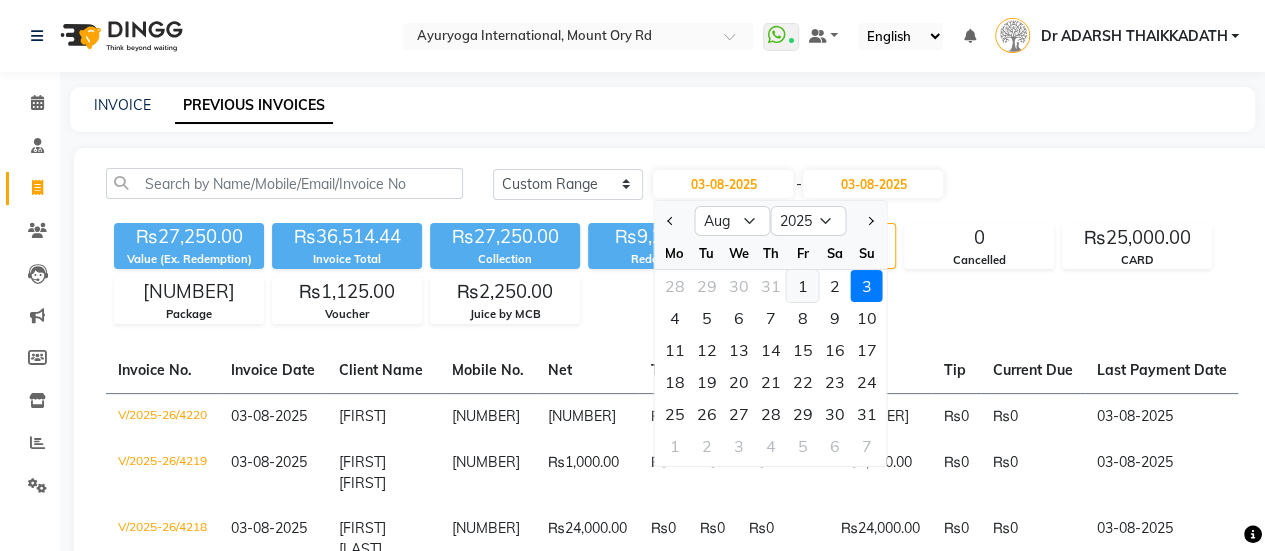 click on "1" 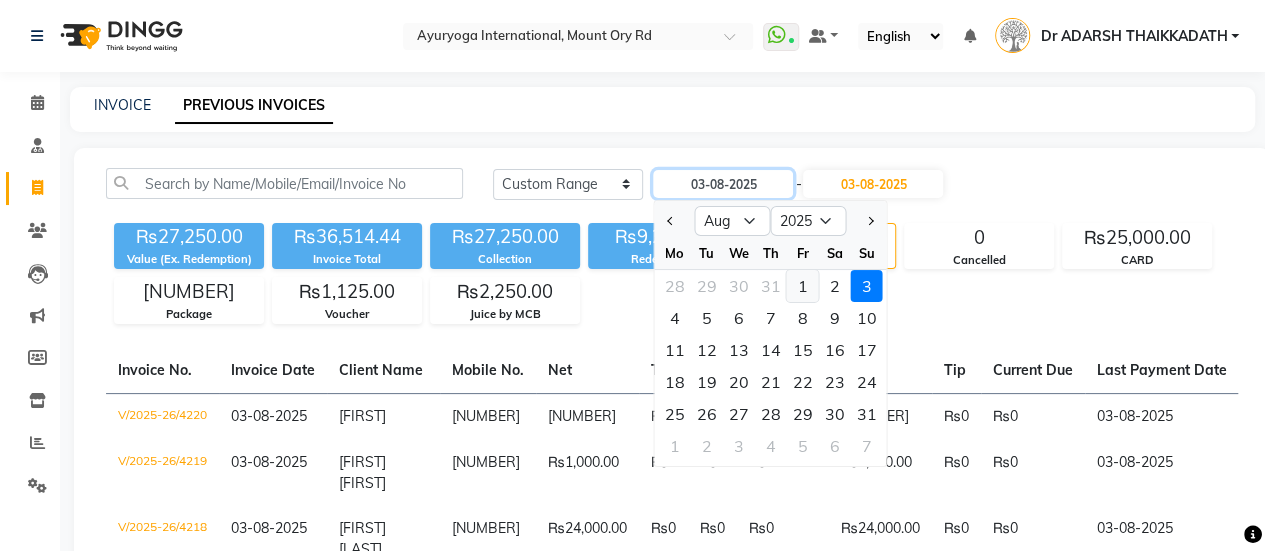 type on "01-08-2025" 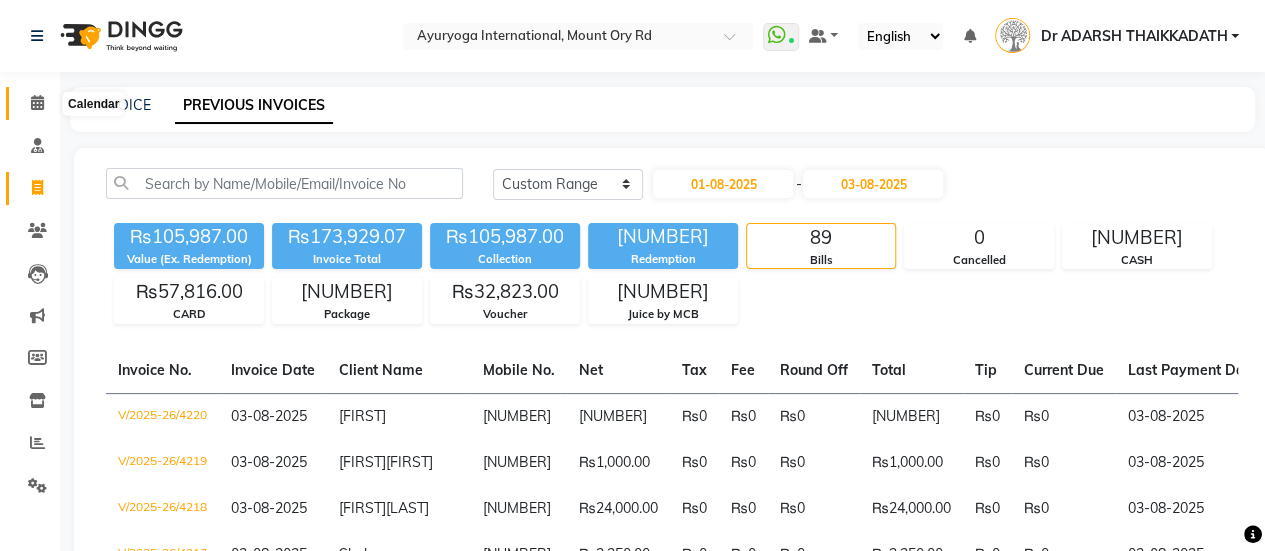 click 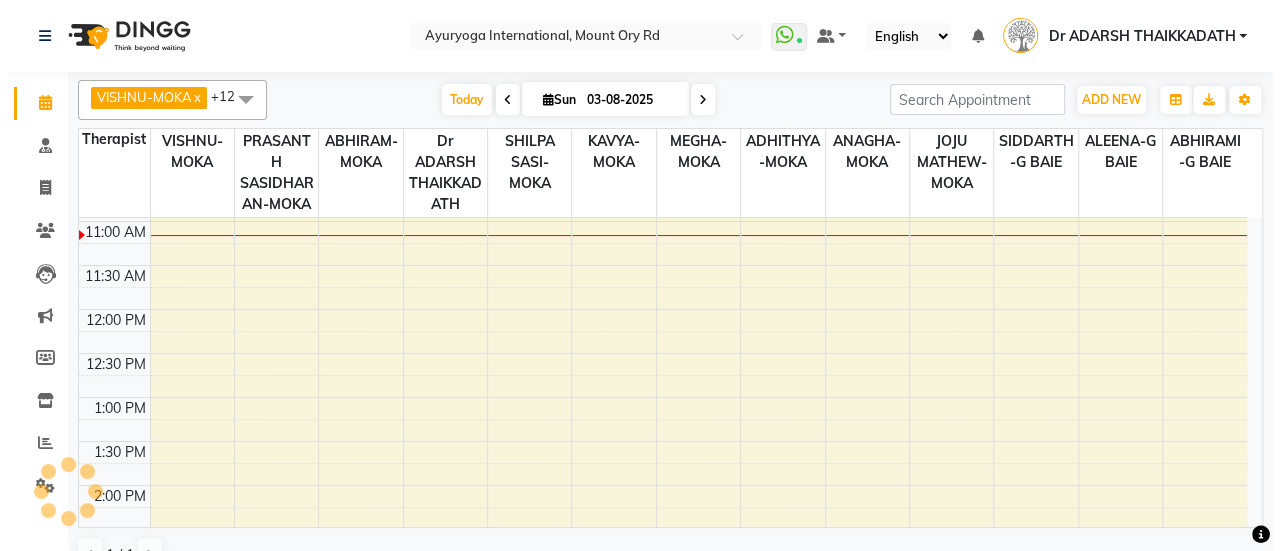 scroll, scrollTop: 0, scrollLeft: 0, axis: both 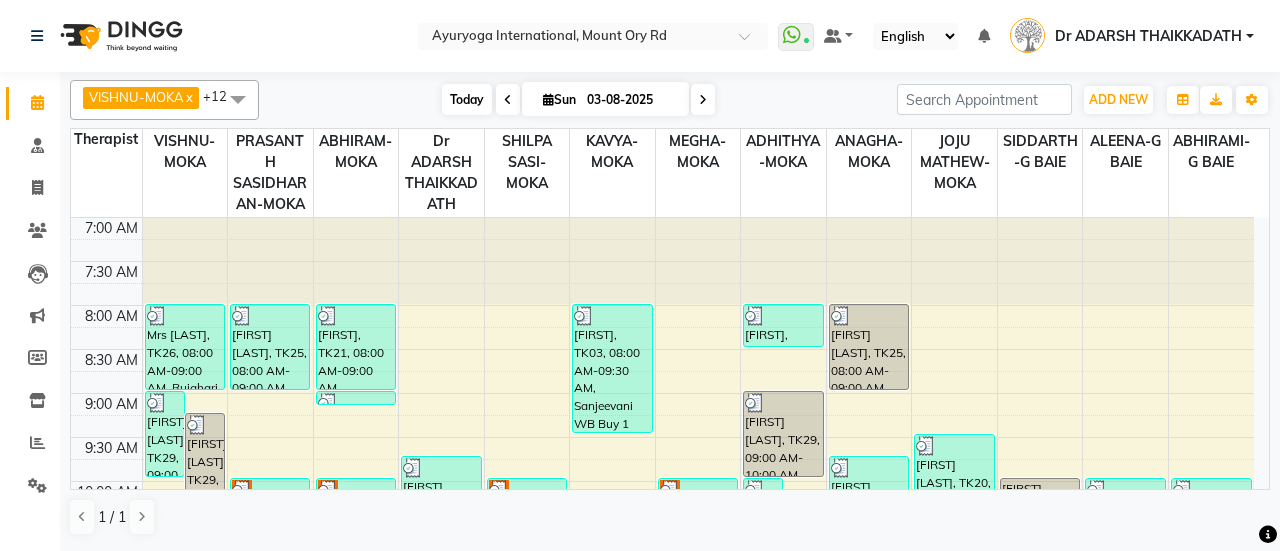 click on "Today" at bounding box center [467, 99] 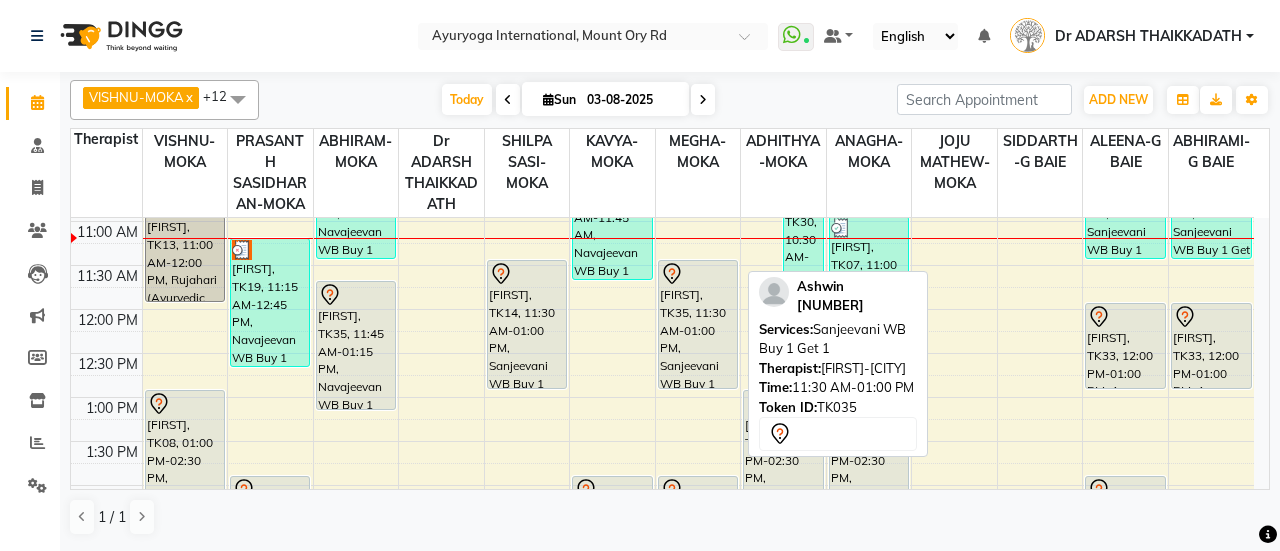 scroll, scrollTop: 148, scrollLeft: 0, axis: vertical 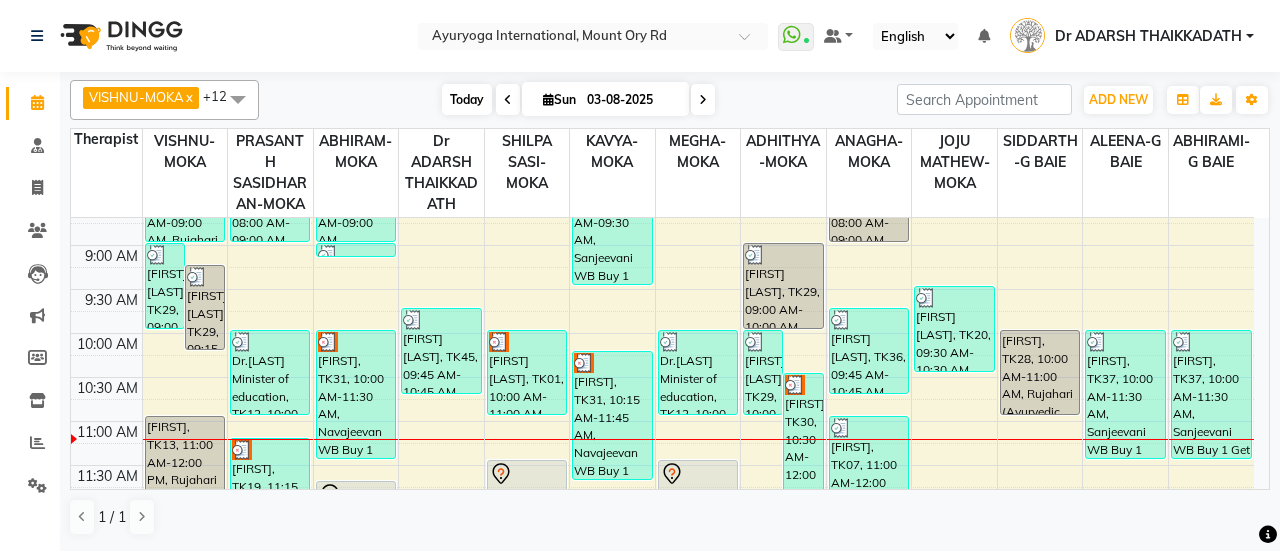 click on "Today" at bounding box center (467, 99) 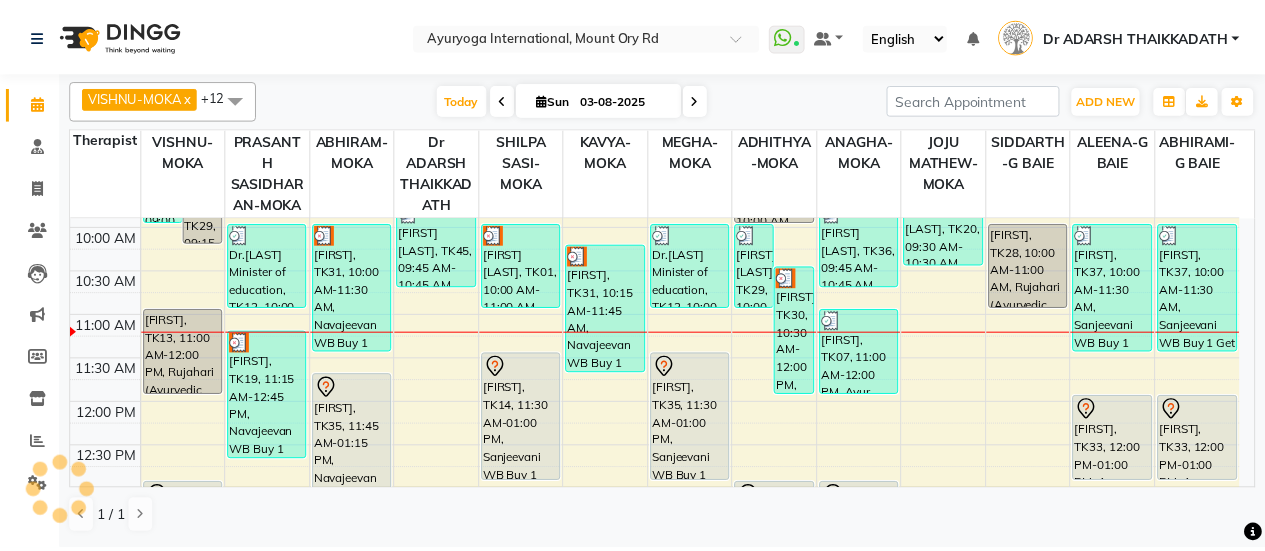 scroll, scrollTop: 248, scrollLeft: 0, axis: vertical 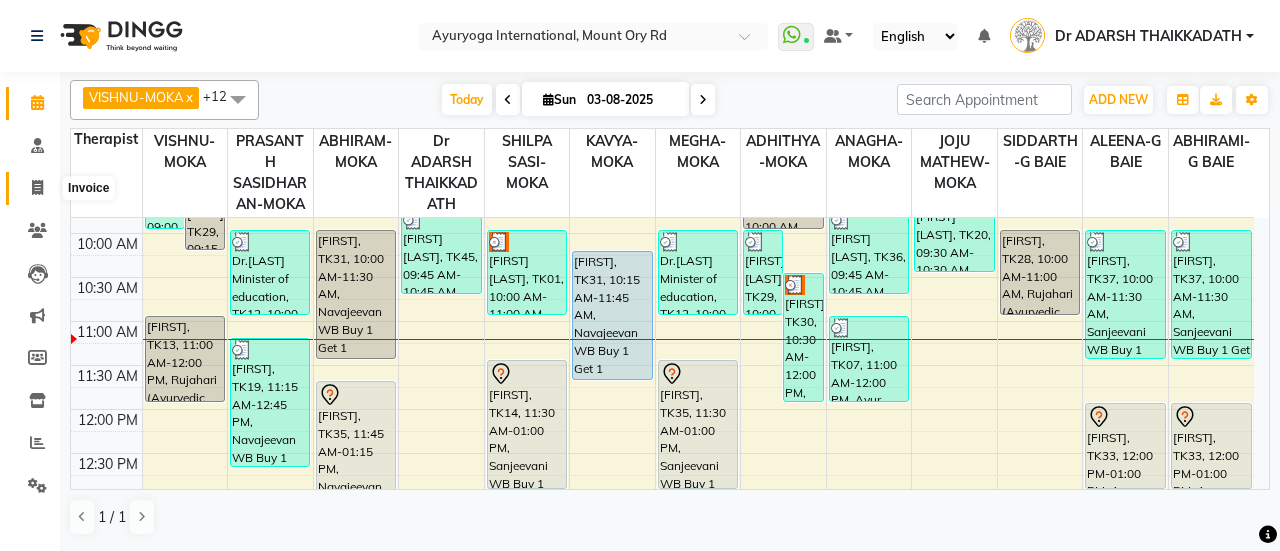 click 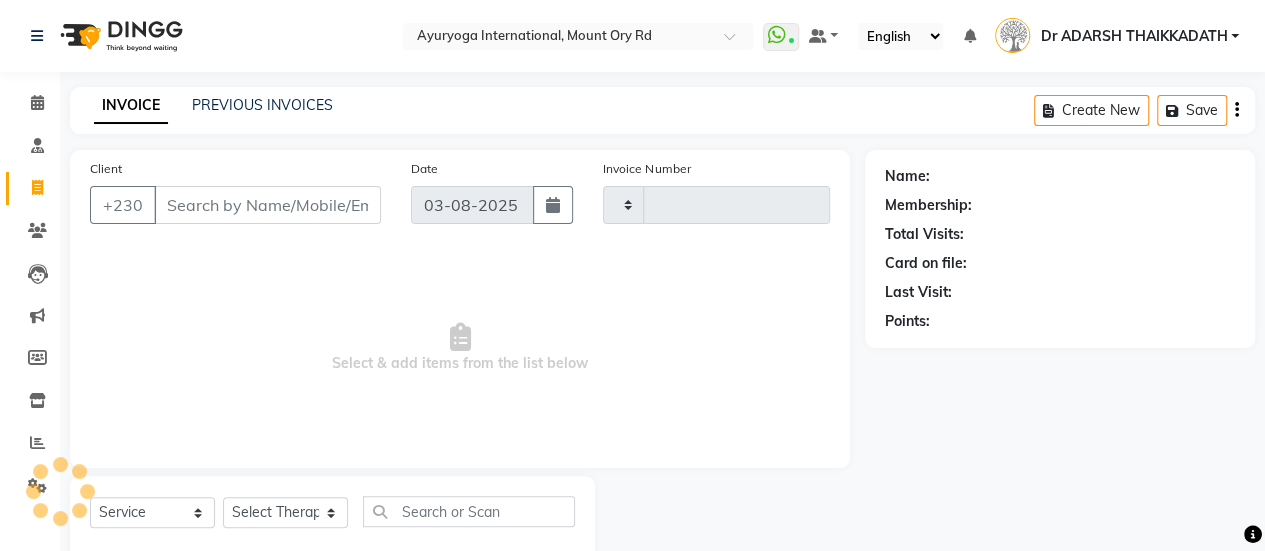 type on "4223" 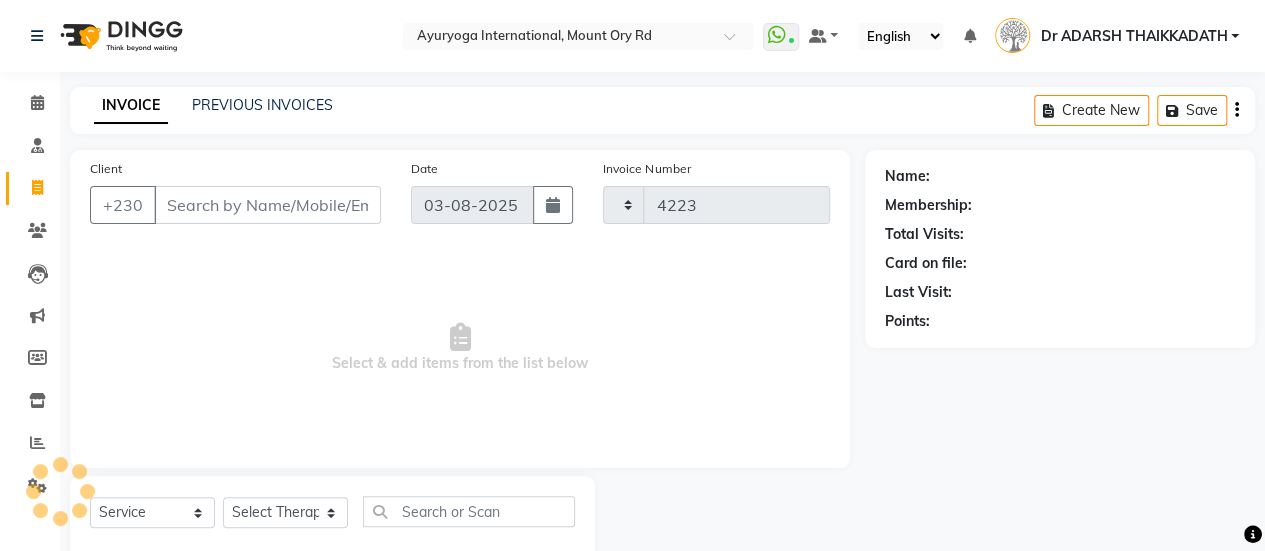 select on "730" 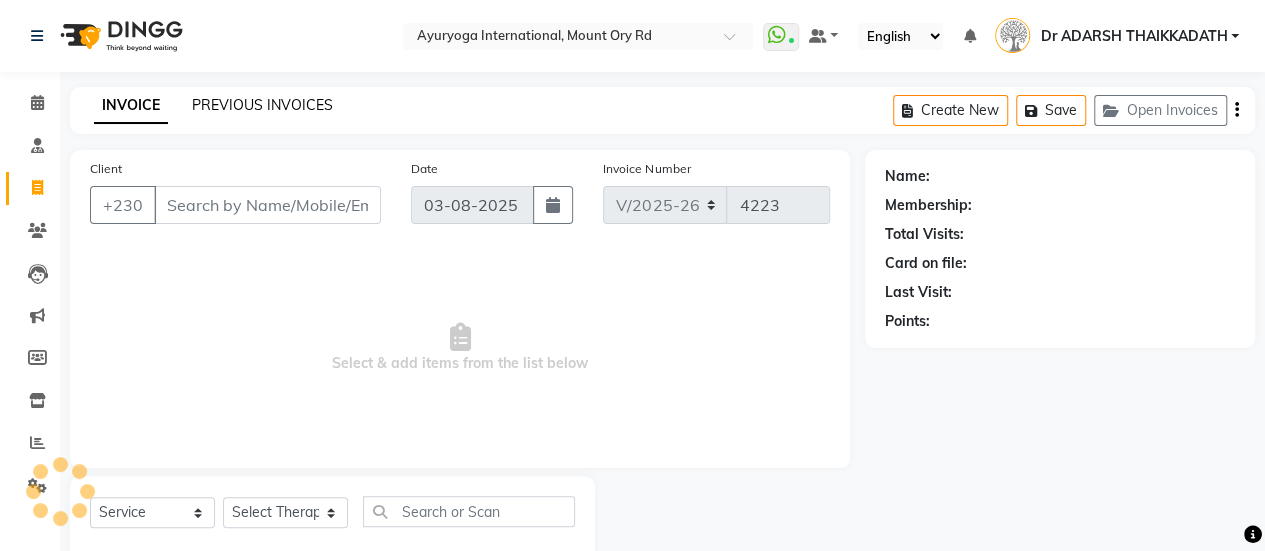 click on "PREVIOUS INVOICES" 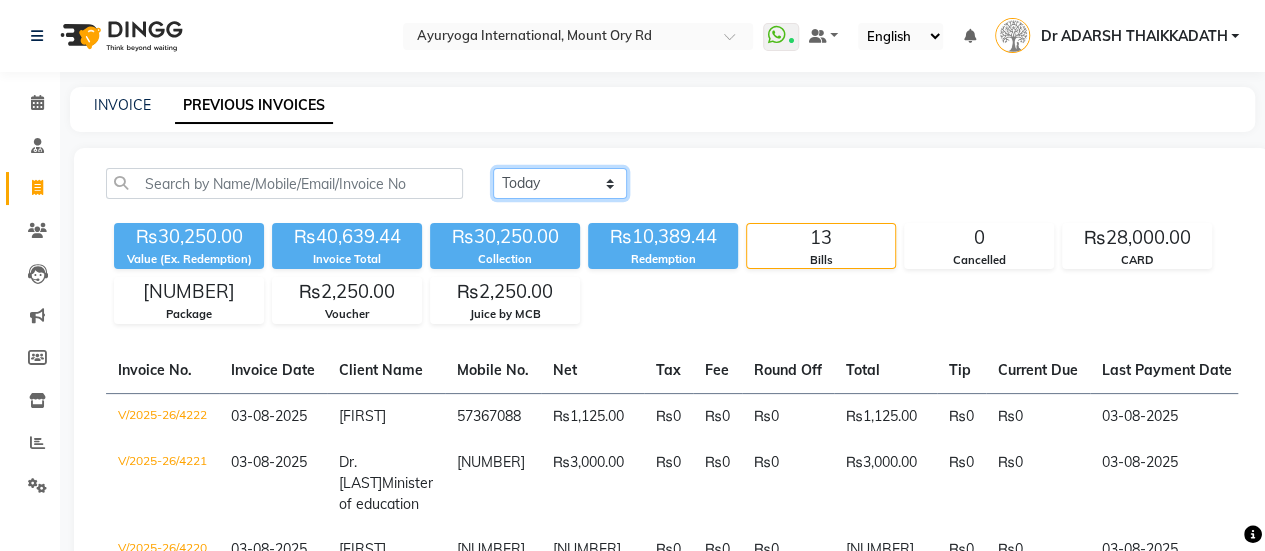 click on "Today Yesterday Custom Range" 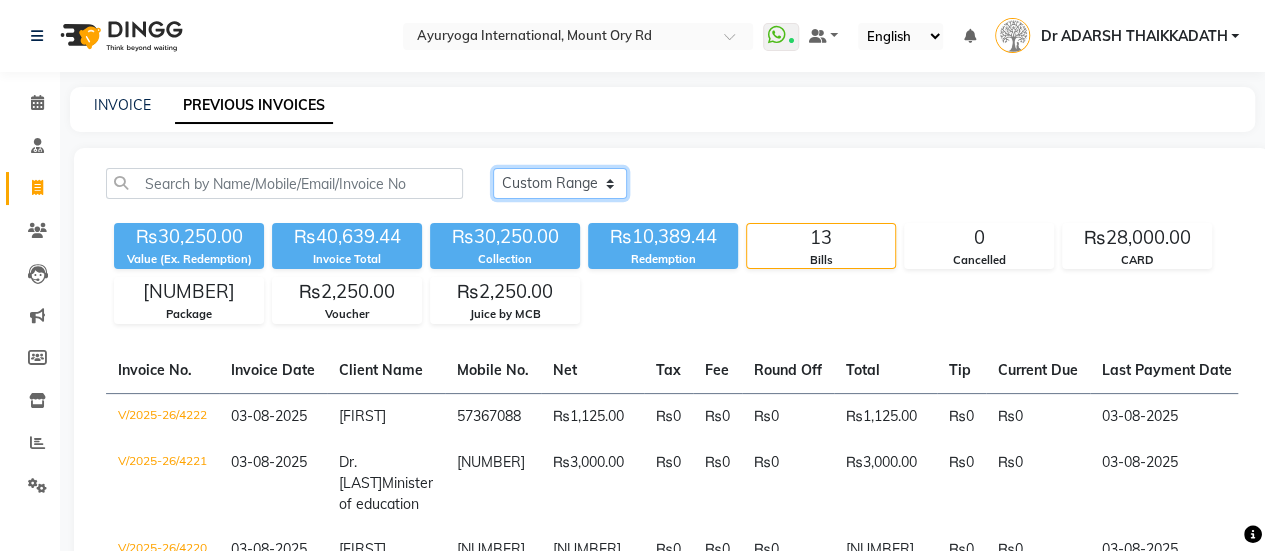 click on "Today Yesterday Custom Range" 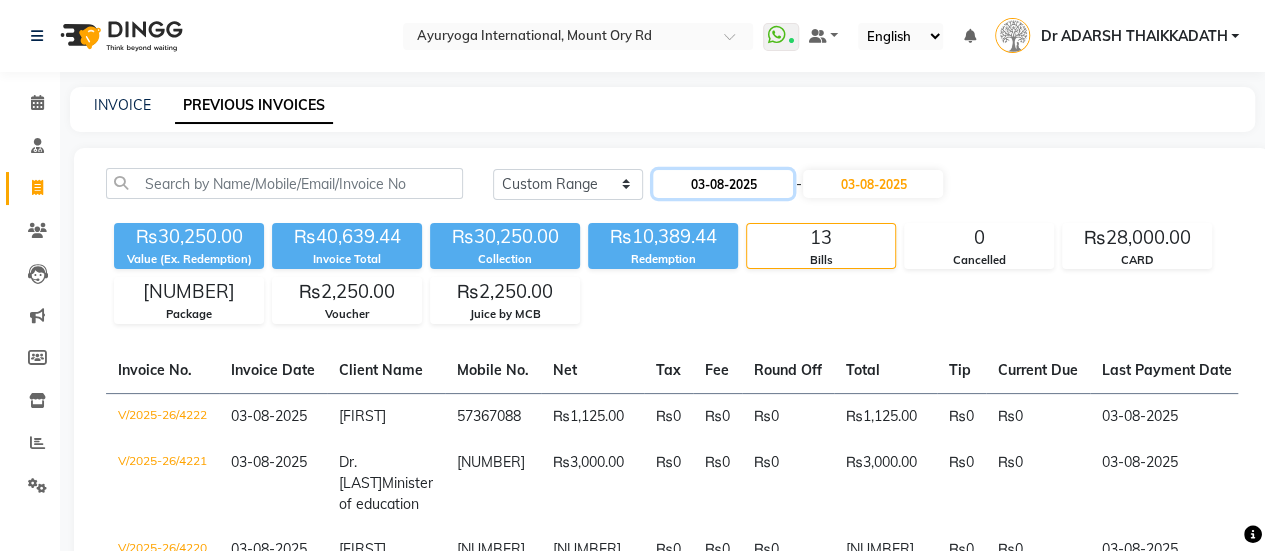 click on "03-08-2025" 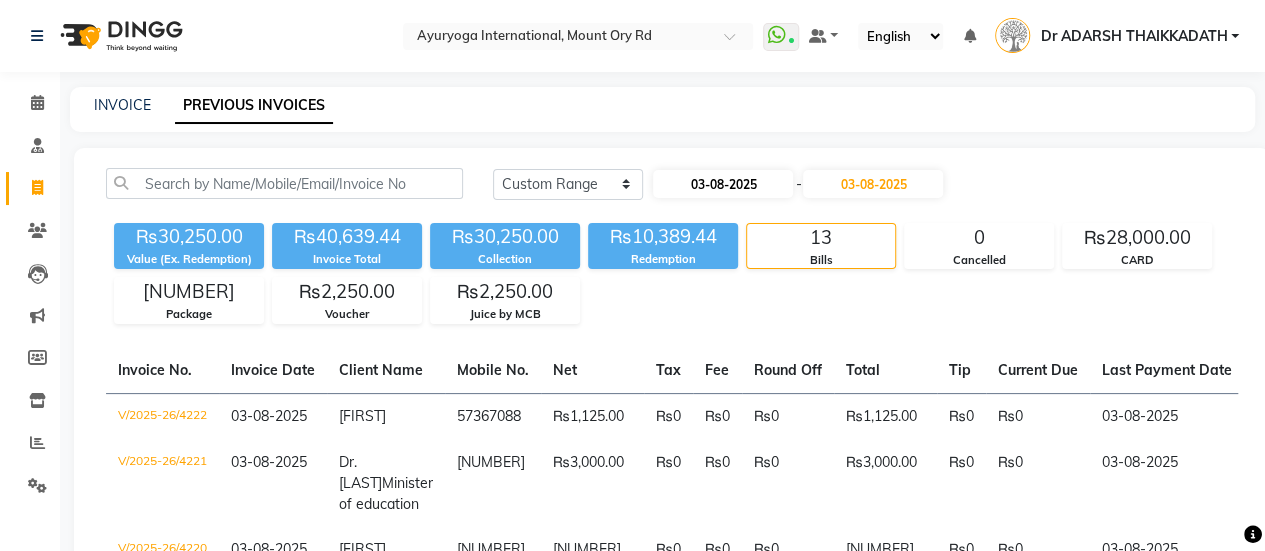select on "8" 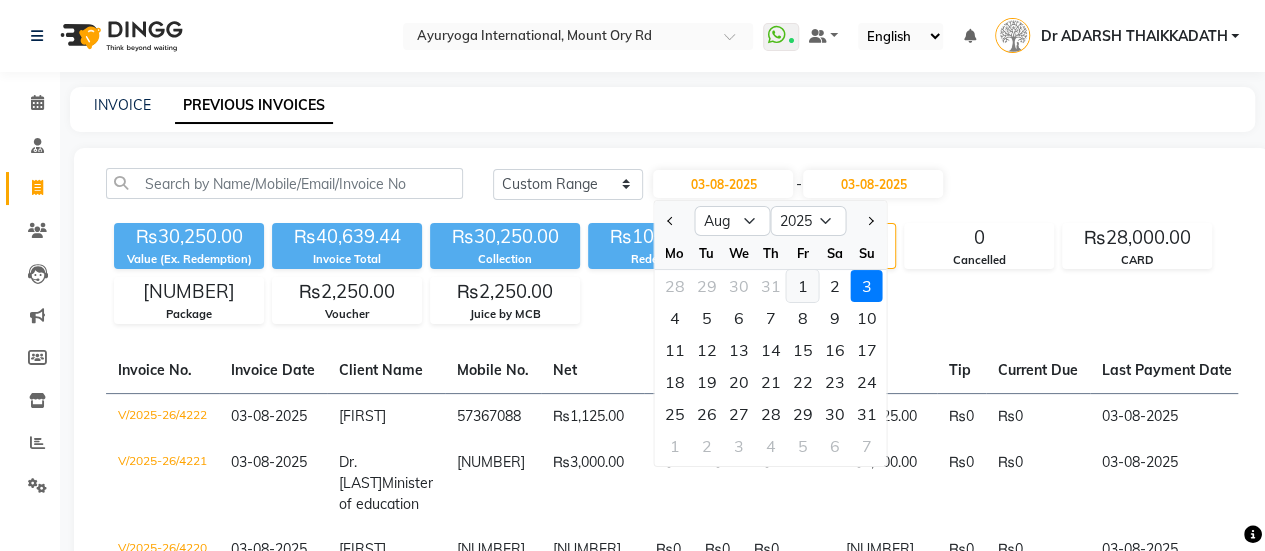 click on "1" 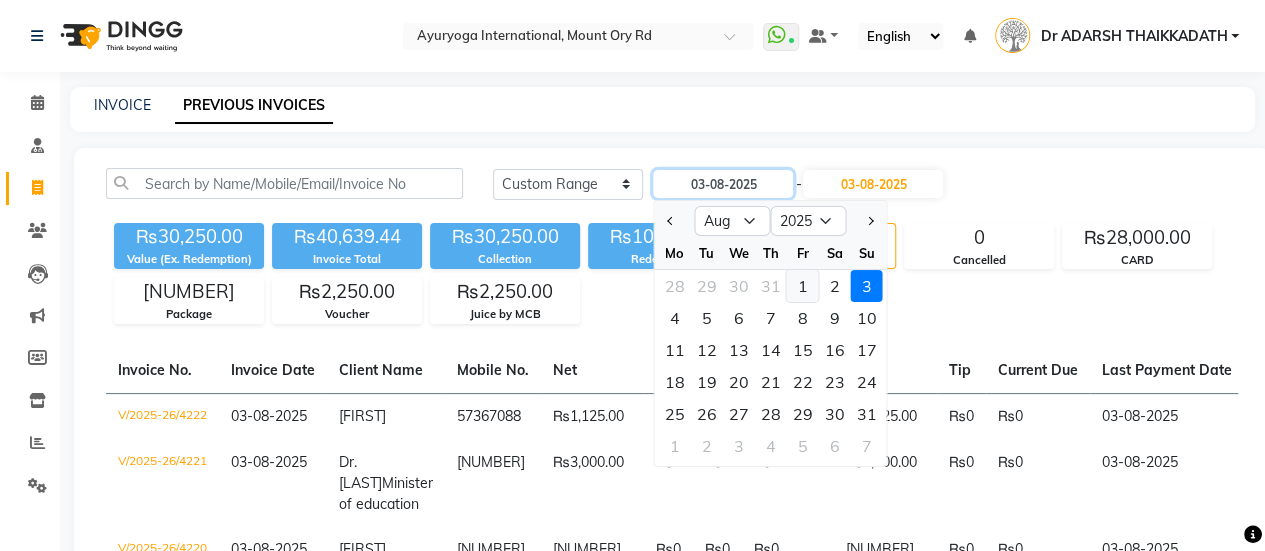 type on "01-08-2025" 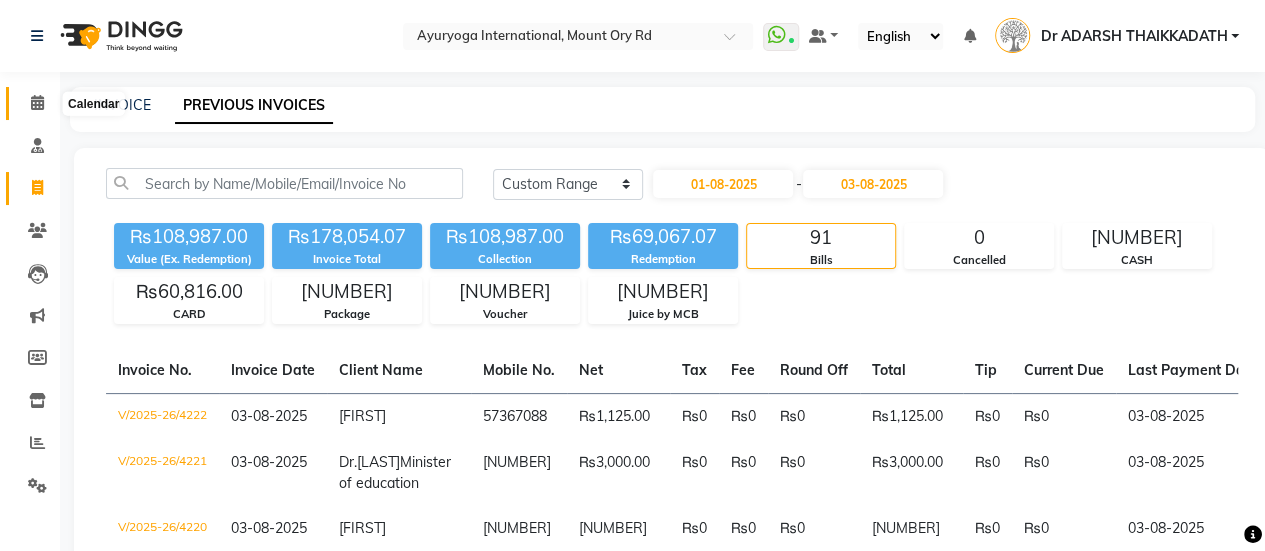 click 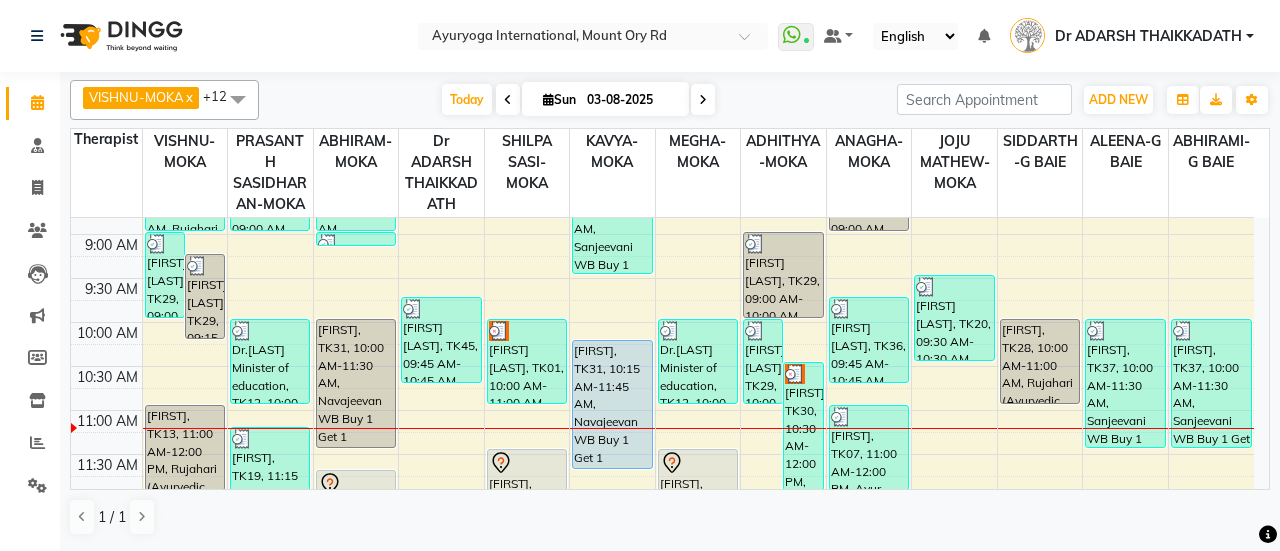 scroll, scrollTop: 200, scrollLeft: 0, axis: vertical 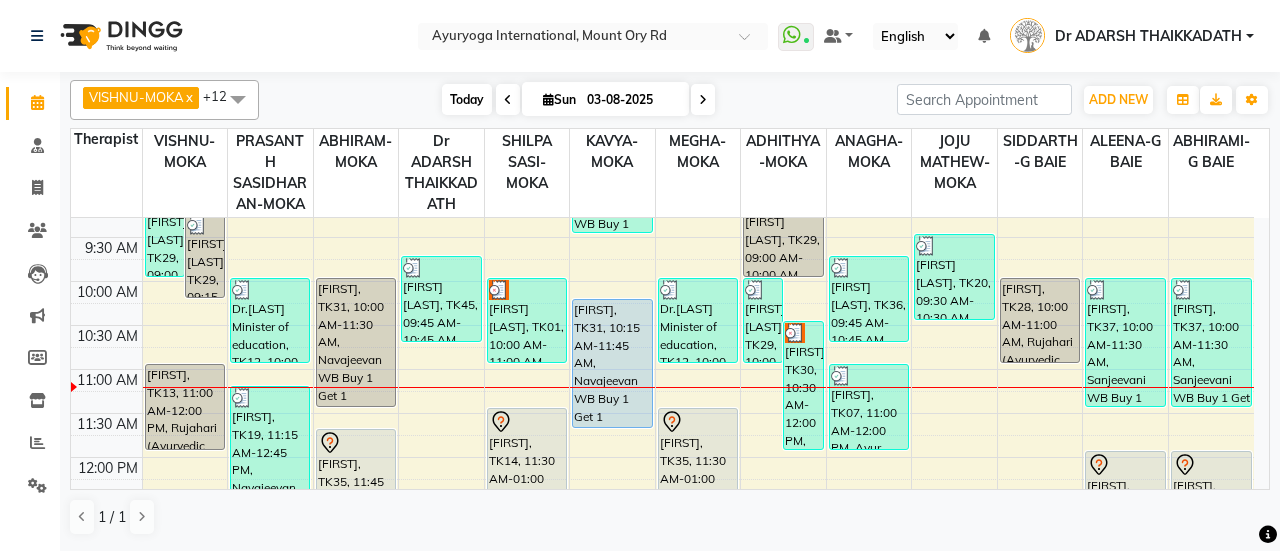 click on "Today" at bounding box center (467, 99) 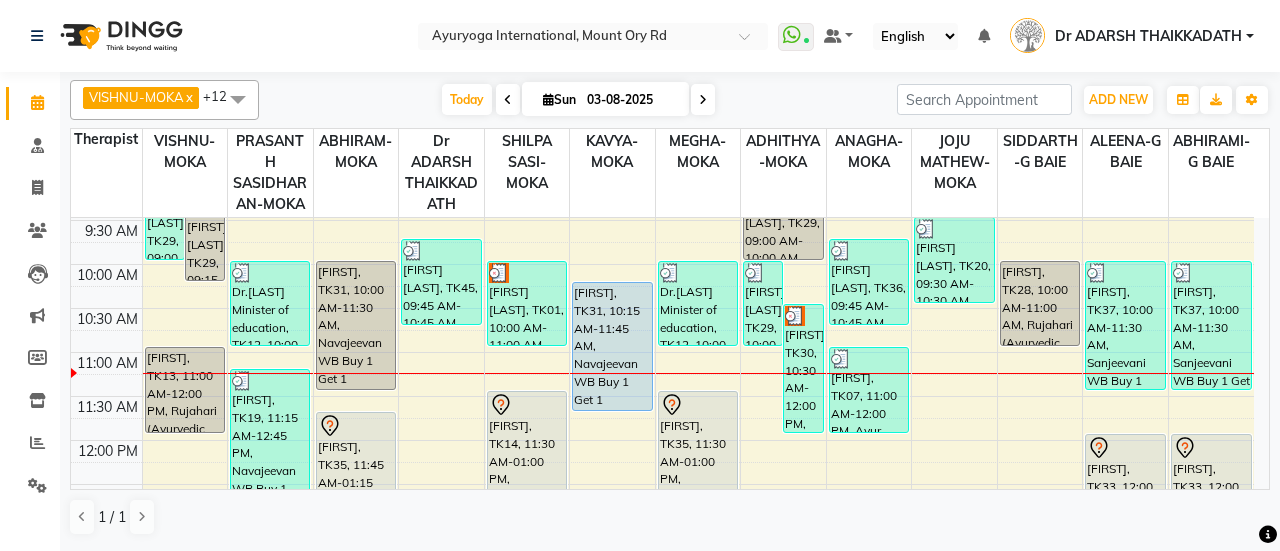 scroll, scrollTop: 248, scrollLeft: 0, axis: vertical 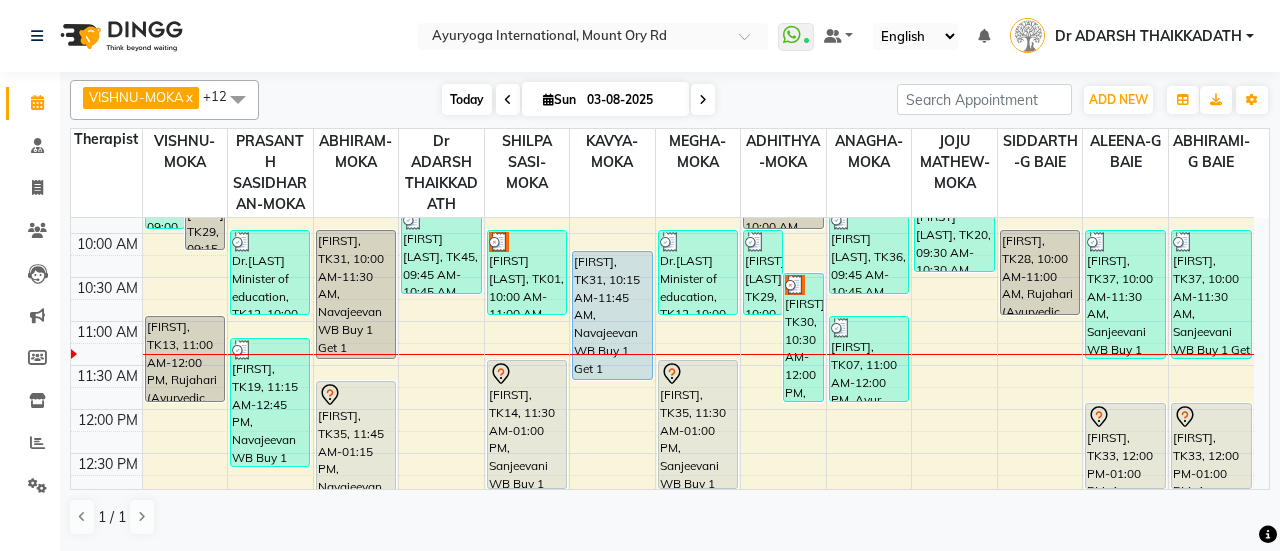 click on "Today" at bounding box center (467, 99) 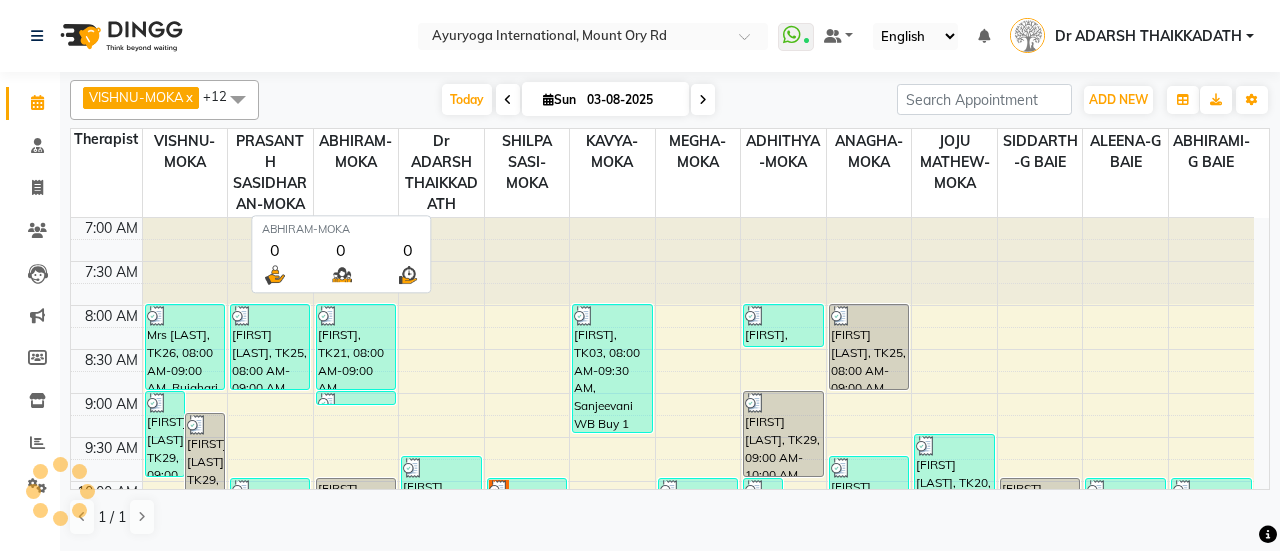 scroll, scrollTop: 348, scrollLeft: 0, axis: vertical 